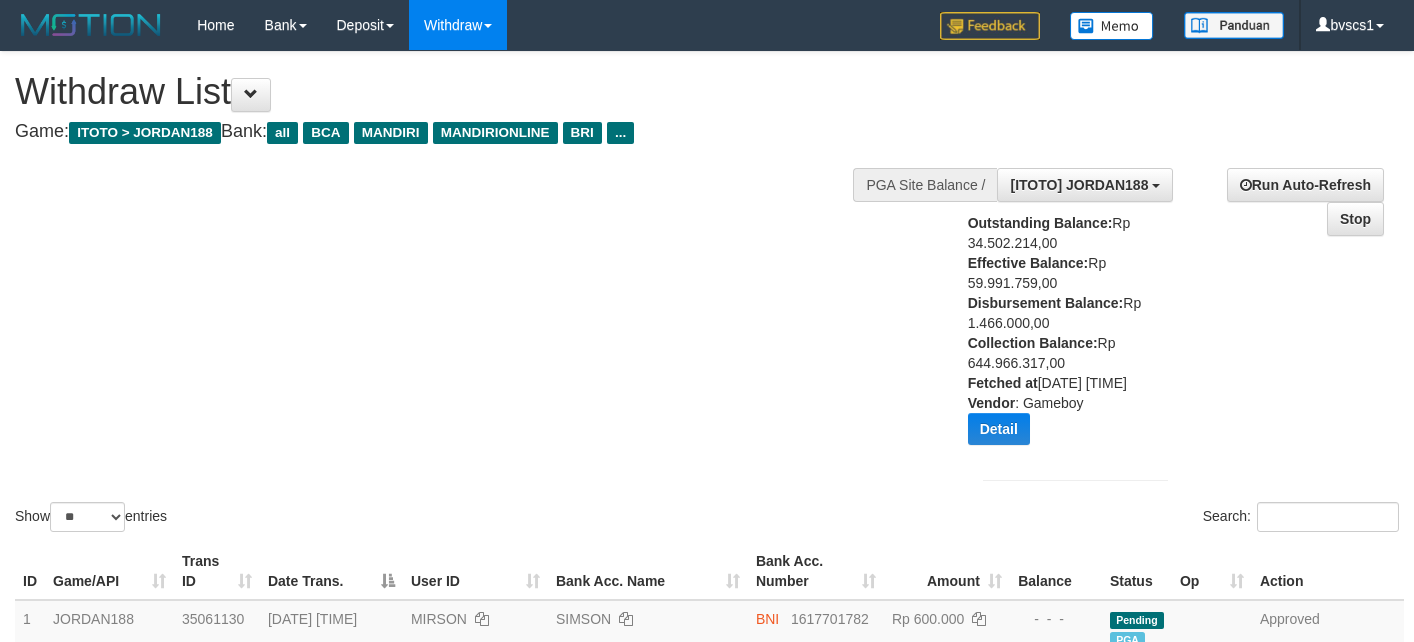select on "**" 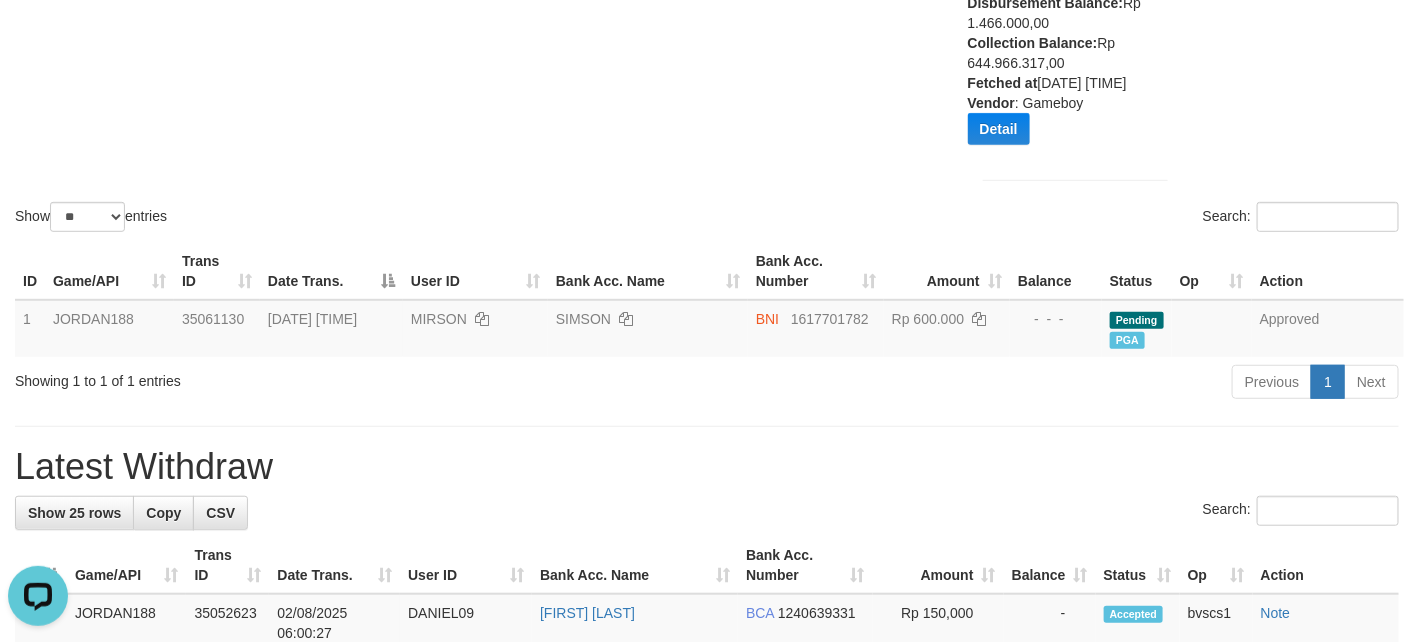 scroll, scrollTop: 0, scrollLeft: 0, axis: both 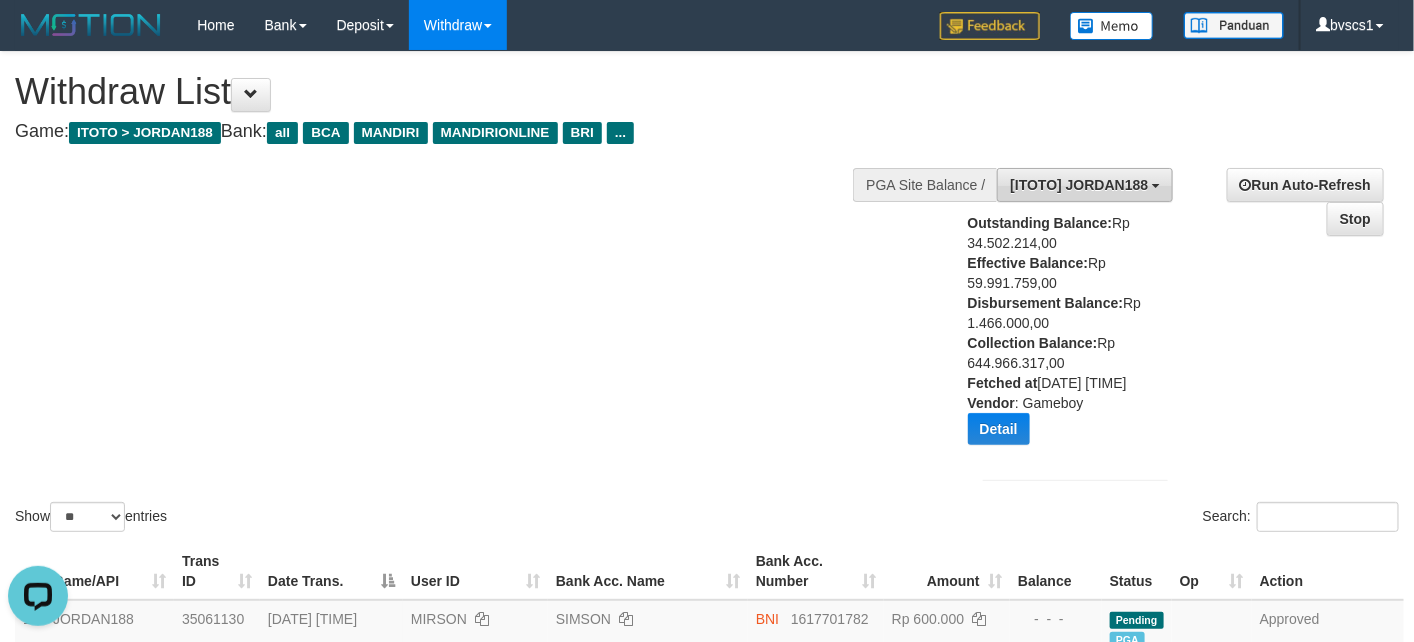 drag, startPoint x: 1098, startPoint y: 166, endPoint x: 1099, endPoint y: 181, distance: 15.033297 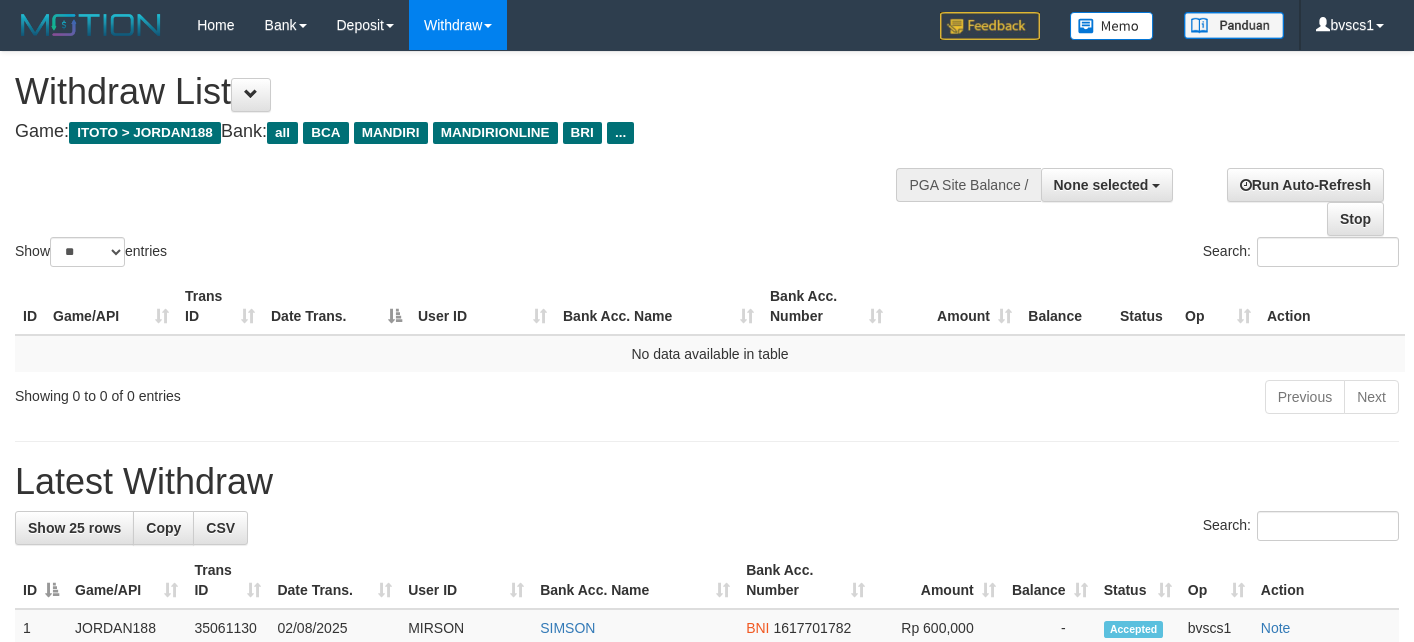 select 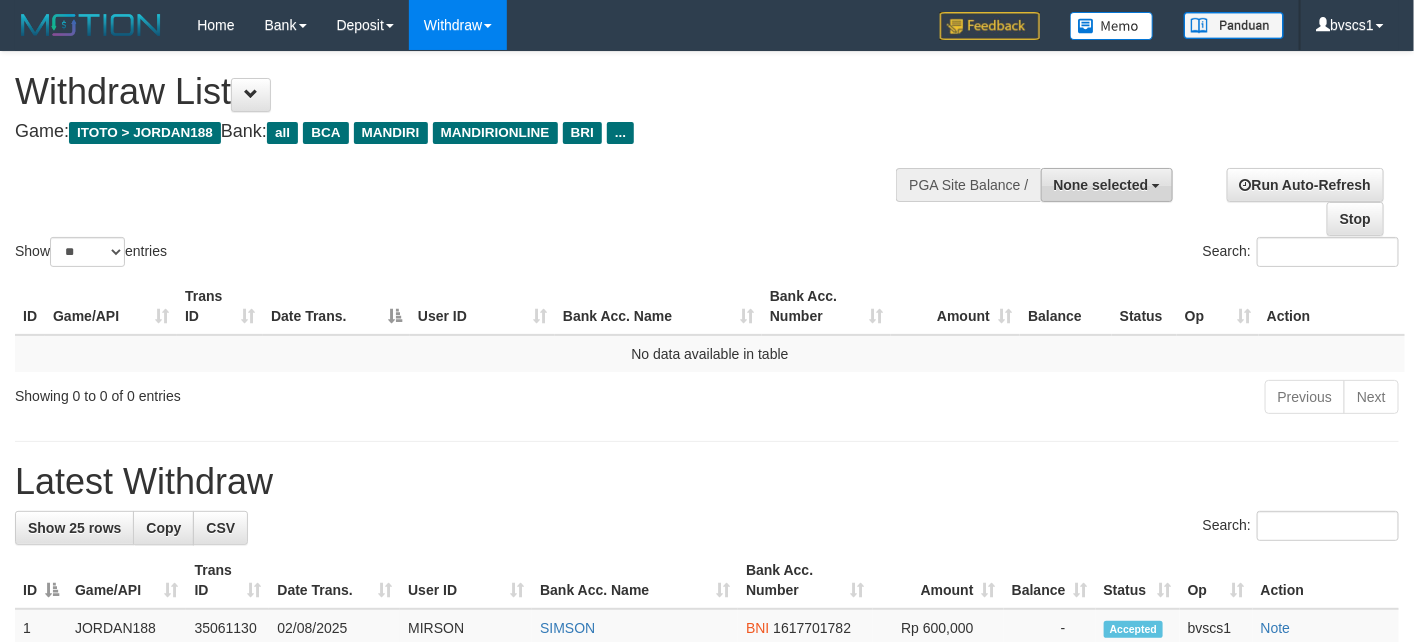 click on "None selected" at bounding box center (1107, 185) 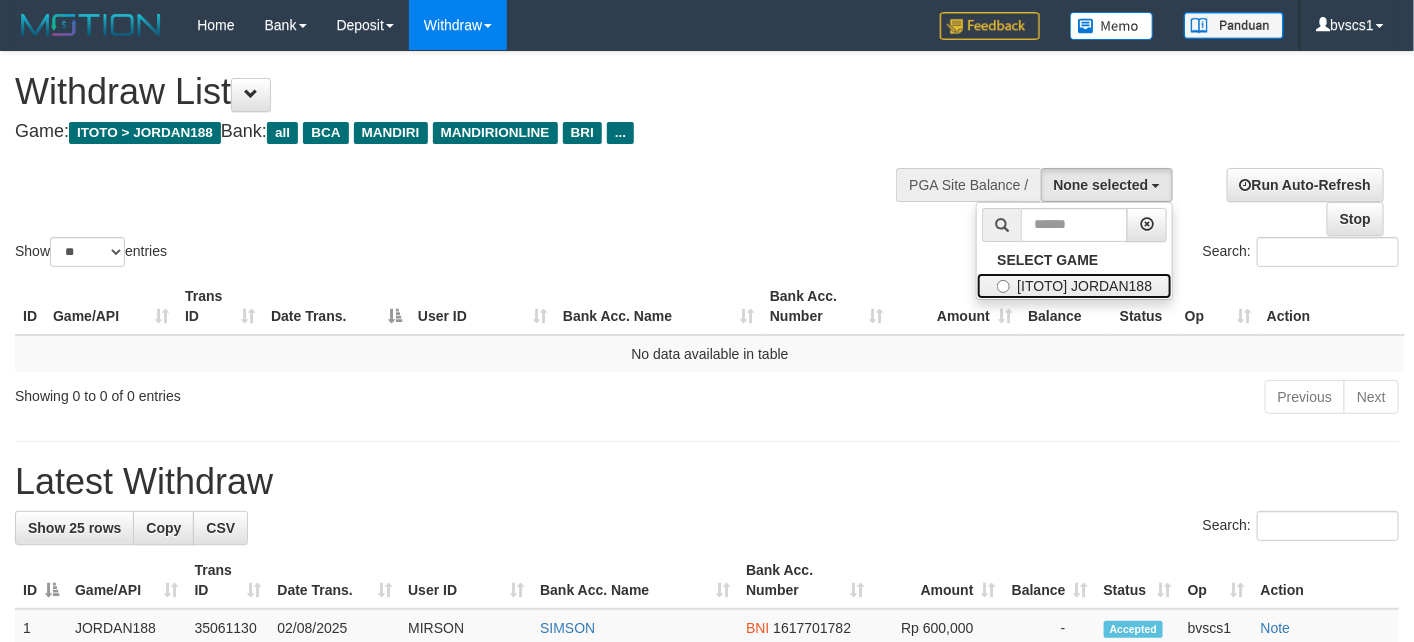 click on "[ITOTO] JORDAN188" at bounding box center (1074, 286) 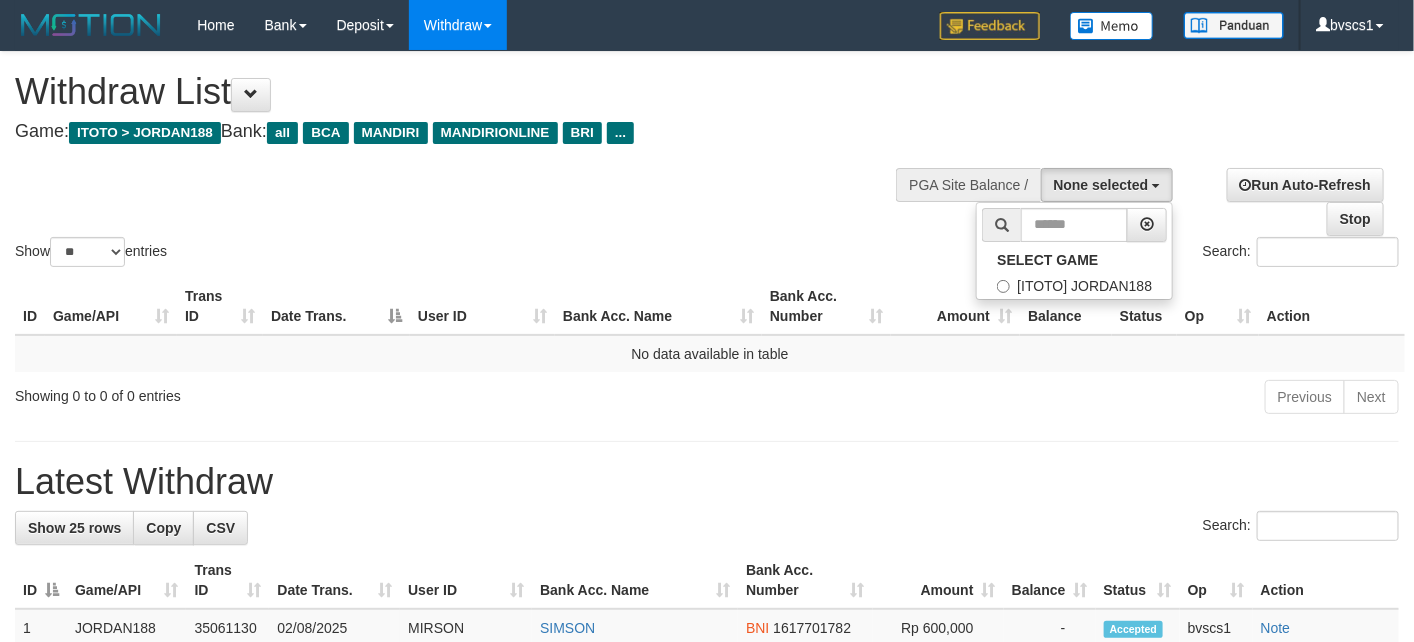 select on "****" 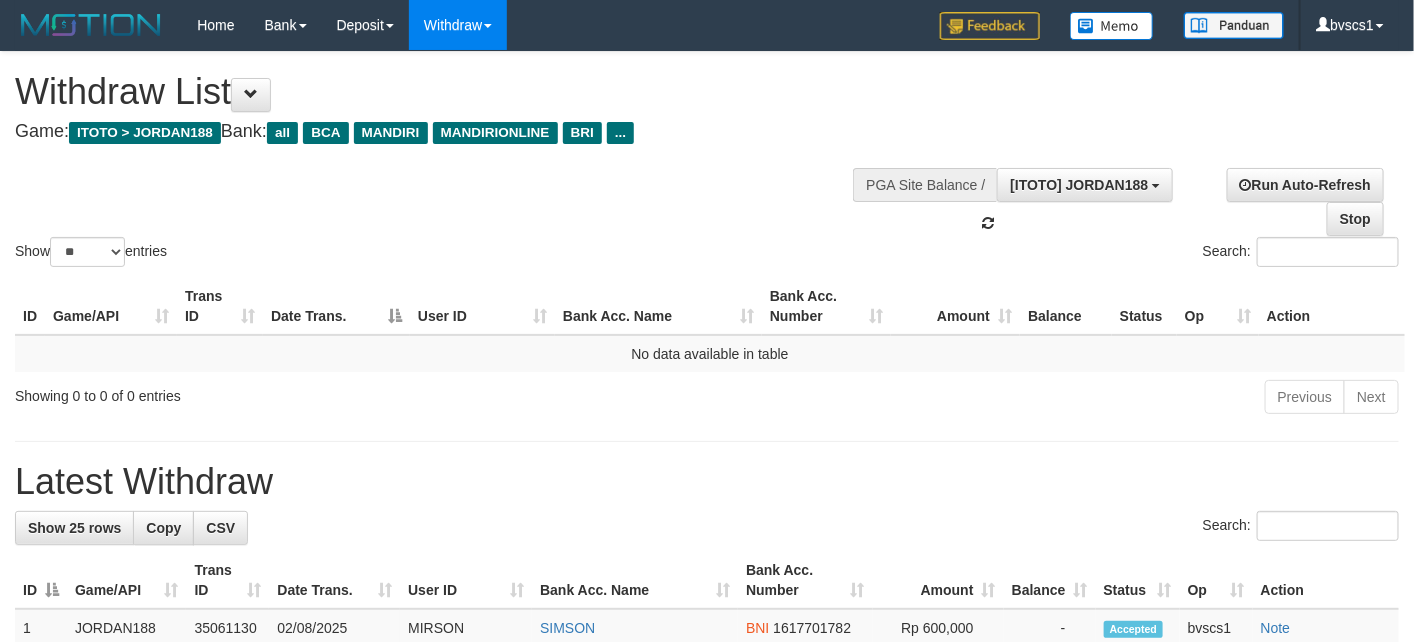 scroll, scrollTop: 18, scrollLeft: 0, axis: vertical 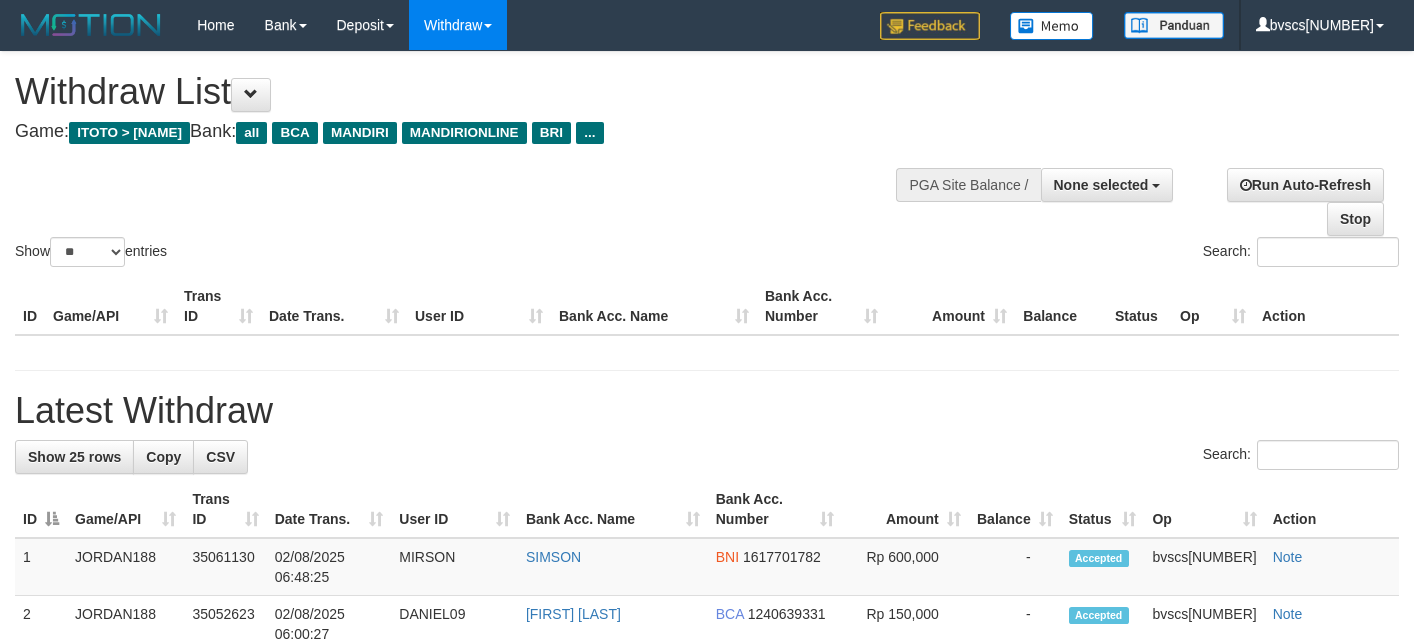 select 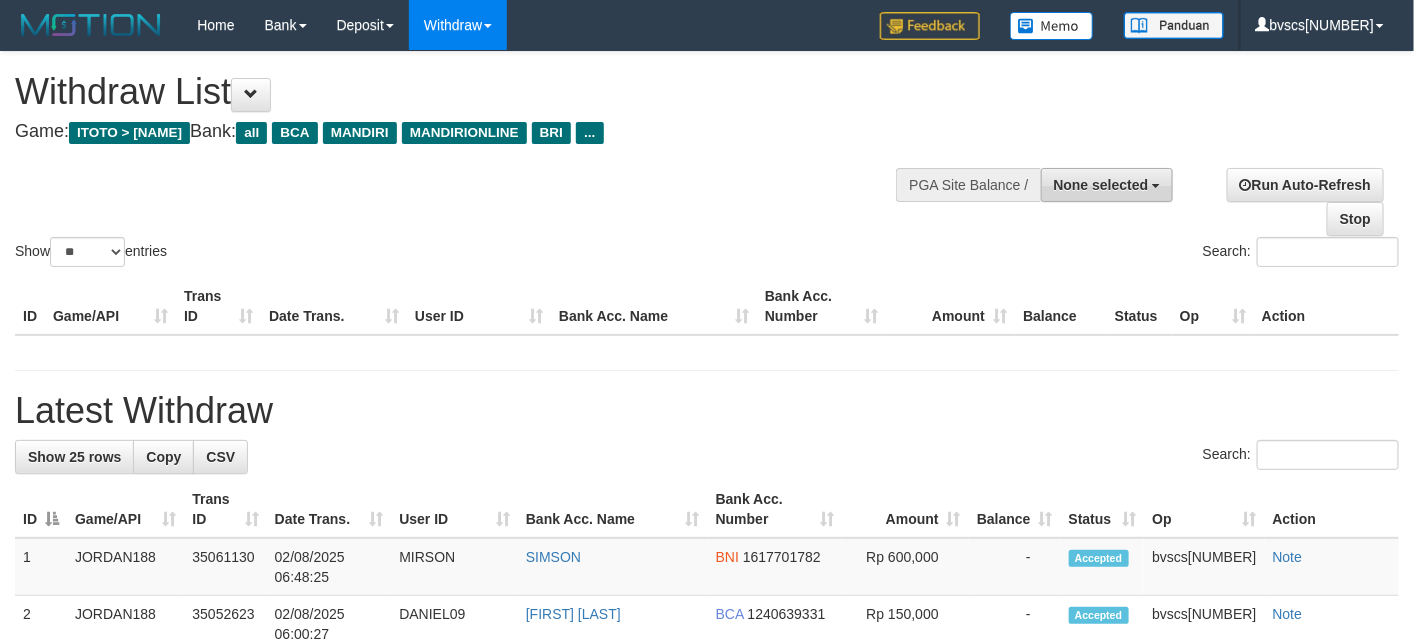 click on "None selected" at bounding box center (1101, 185) 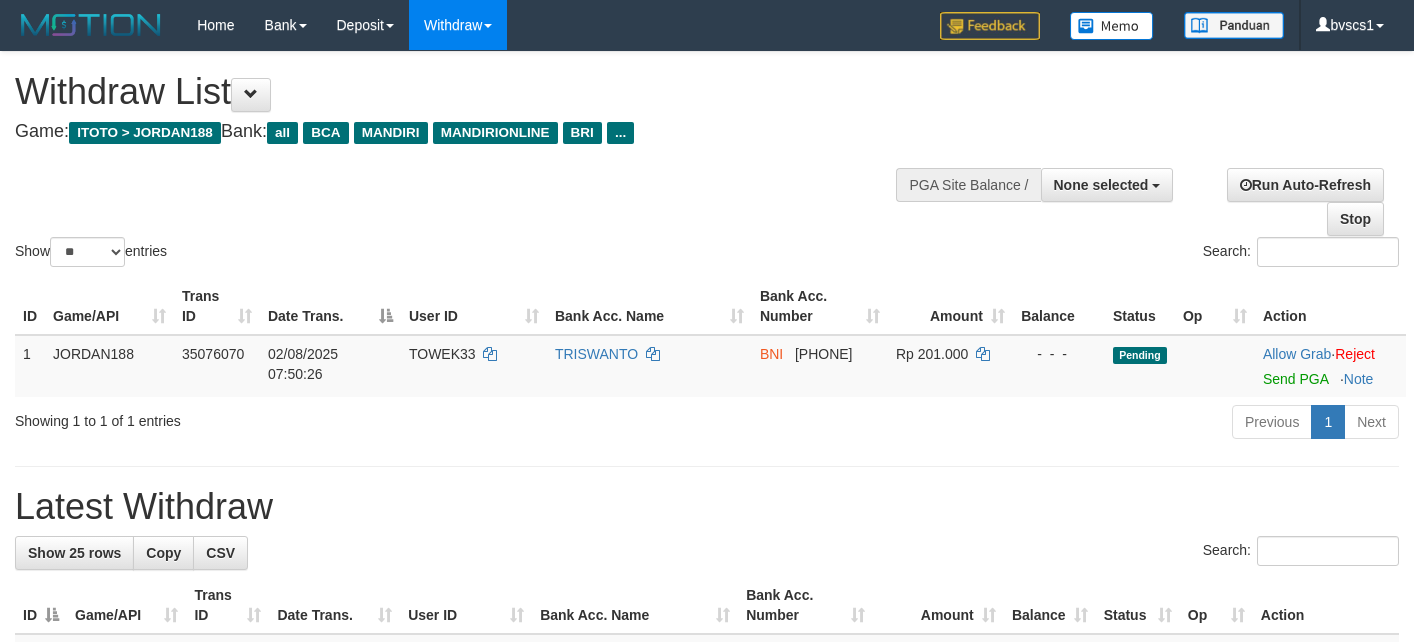 select 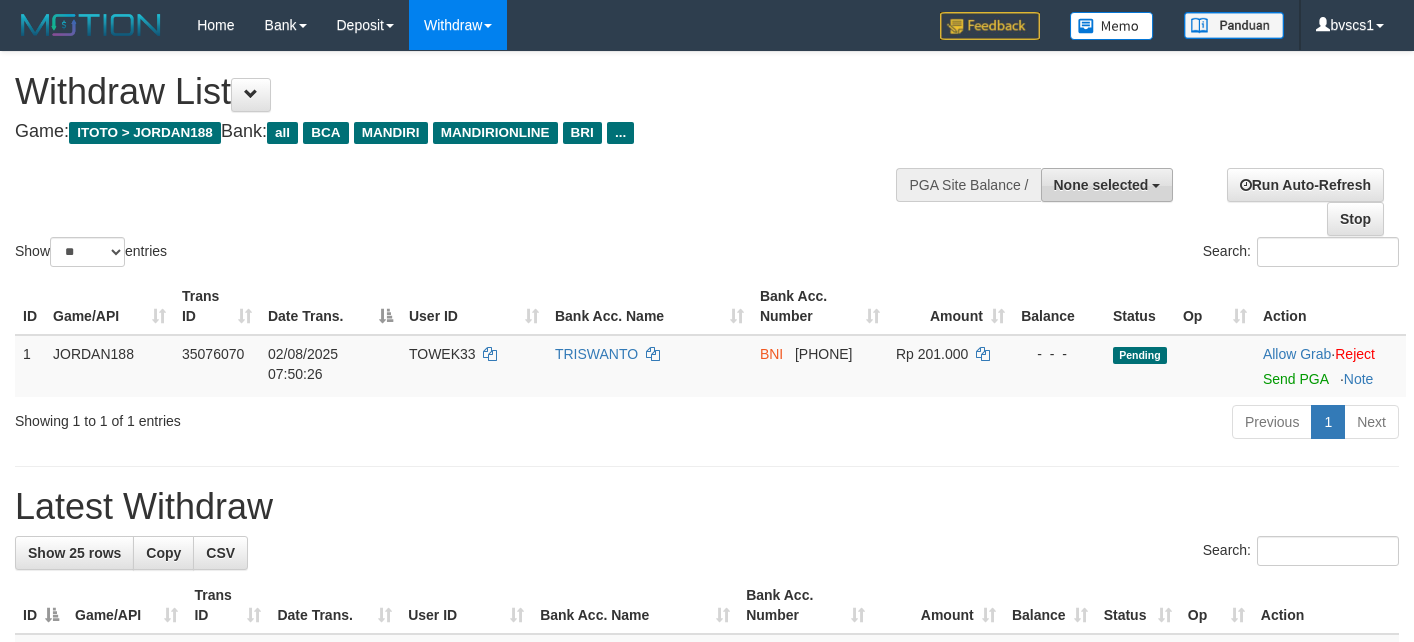 scroll, scrollTop: 0, scrollLeft: 0, axis: both 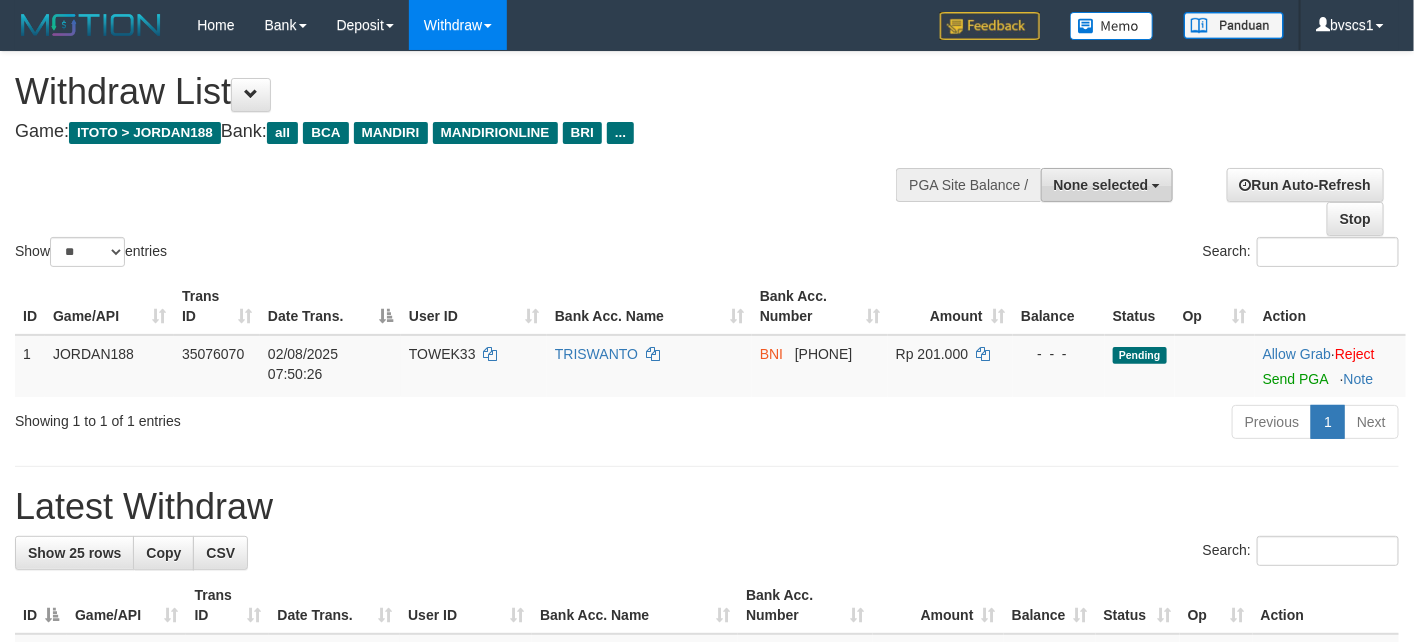 click on "None selected" at bounding box center [1101, 185] 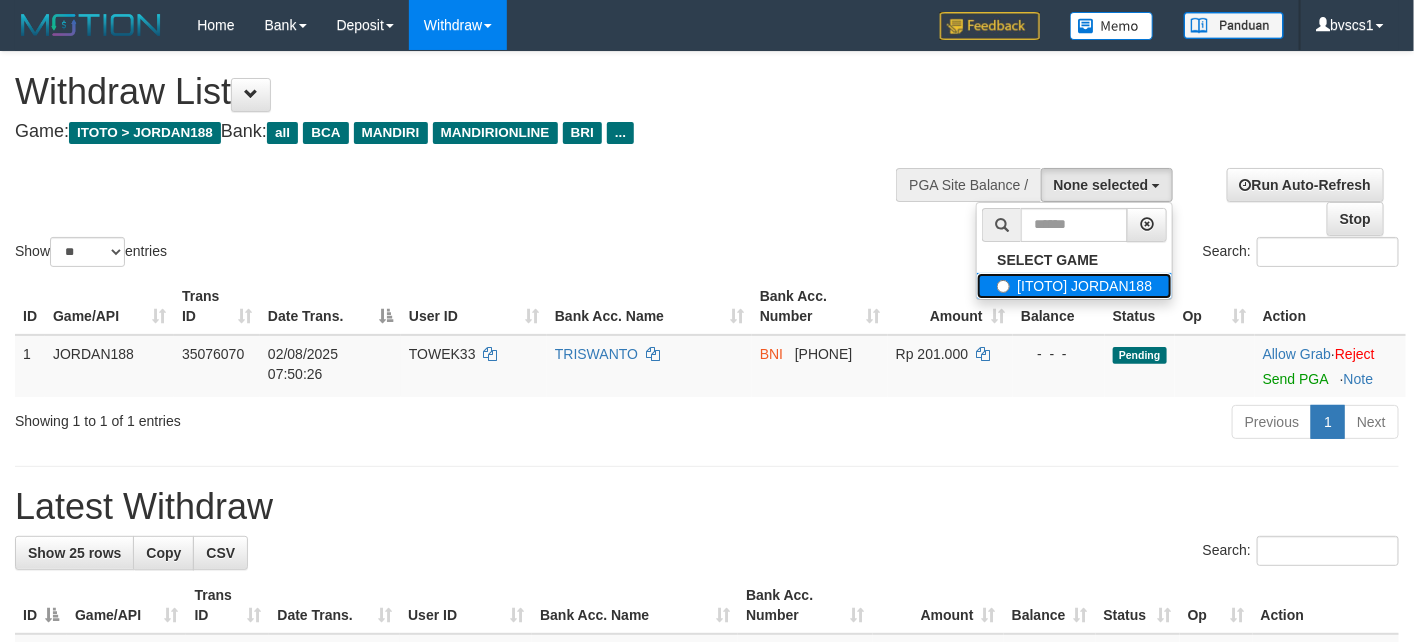 click on "[ITOTO] JORDAN188" at bounding box center (1074, 286) 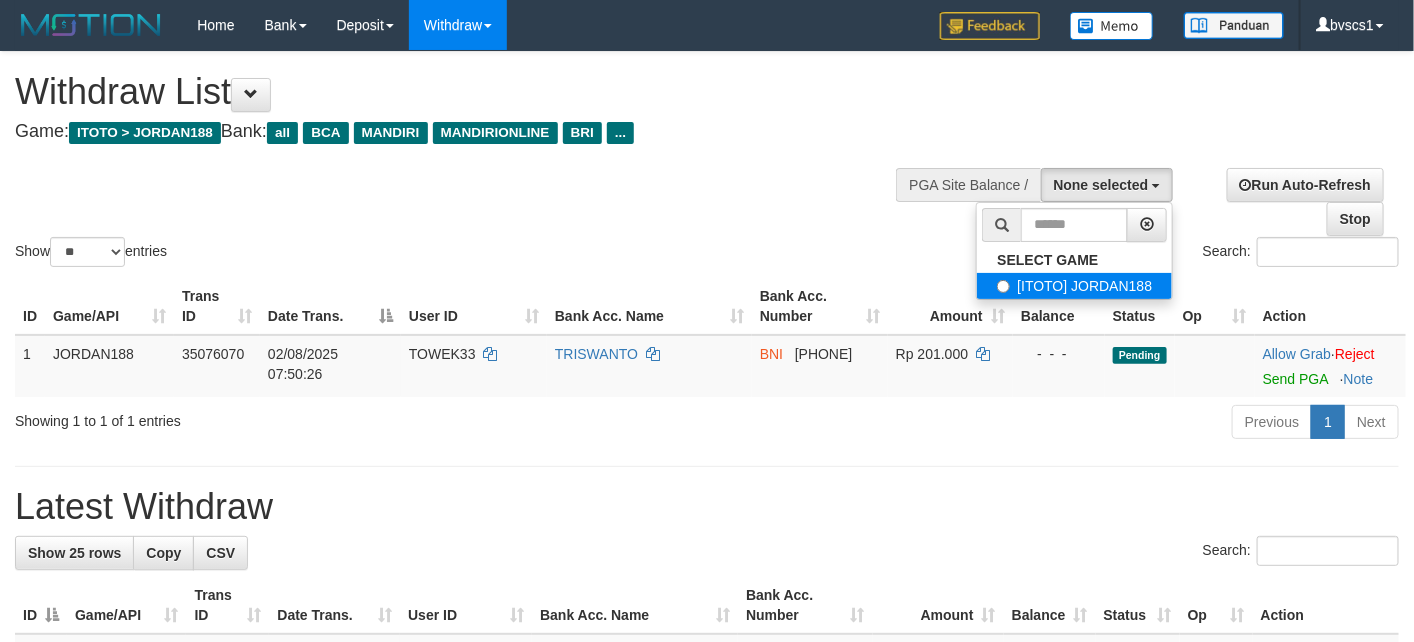 select on "****" 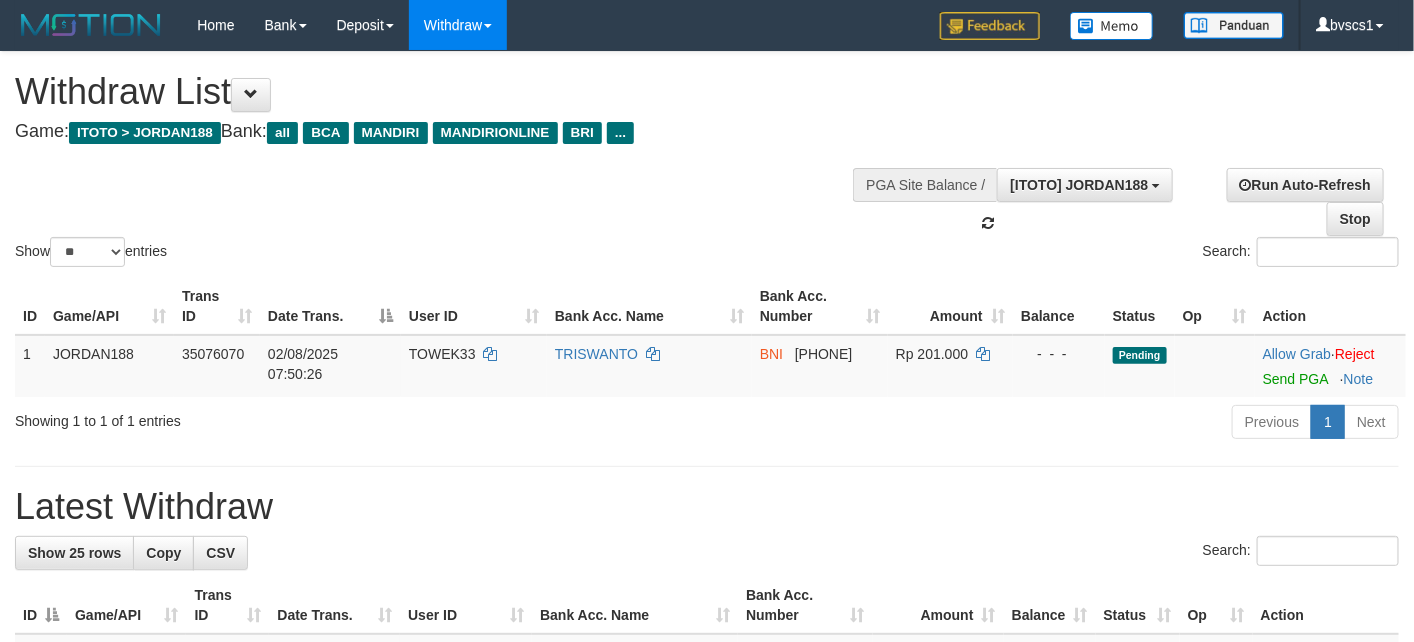 scroll, scrollTop: 18, scrollLeft: 0, axis: vertical 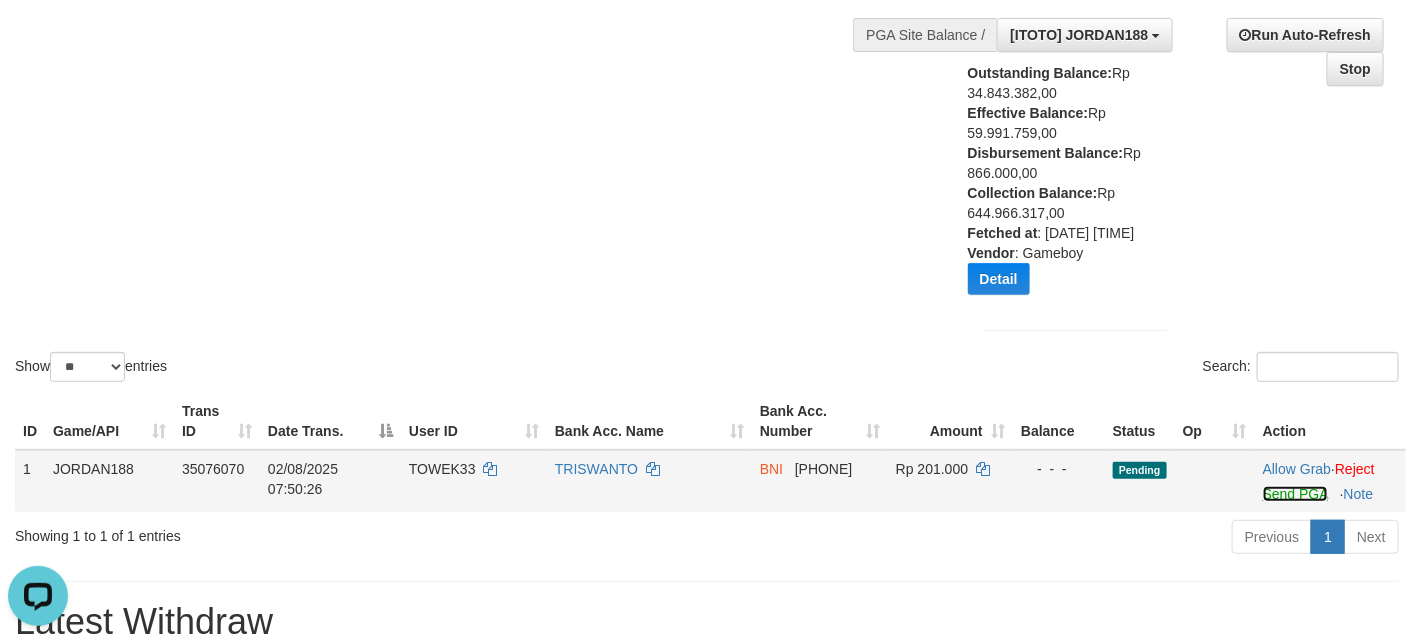 click on "Send PGA" at bounding box center (1295, 494) 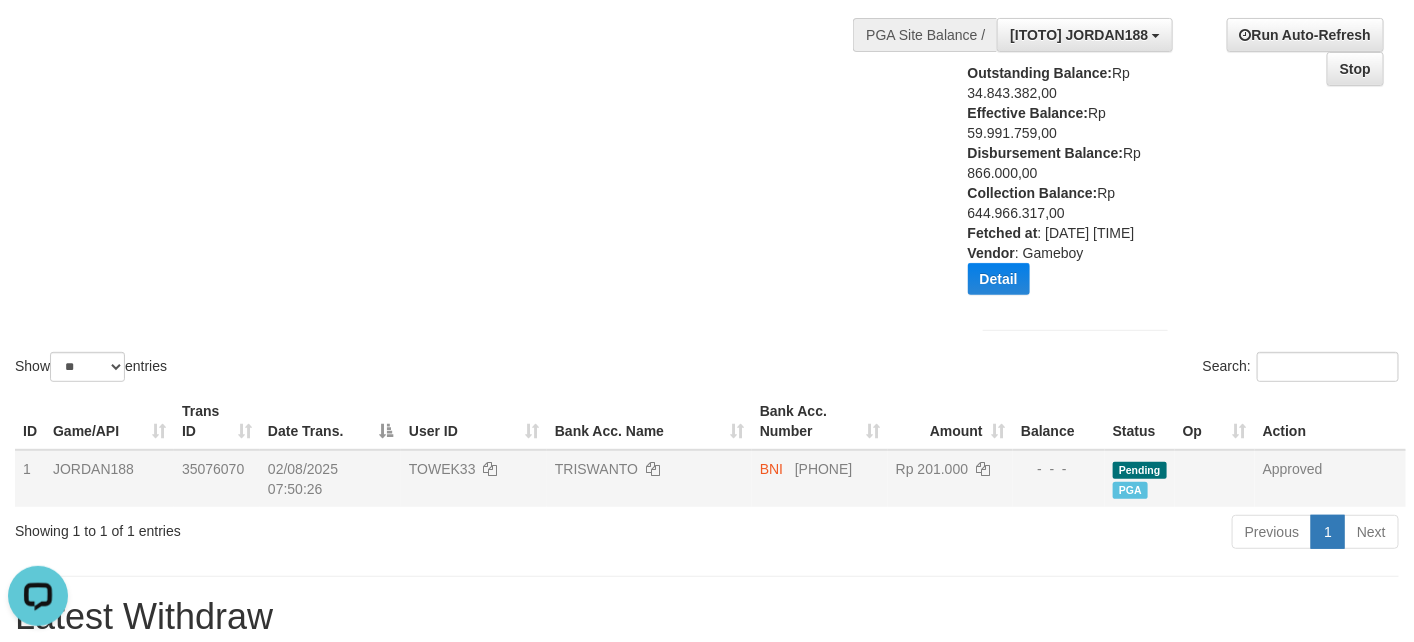 click on "Show  ** ** ** ***  entries Search:" at bounding box center [707, 144] 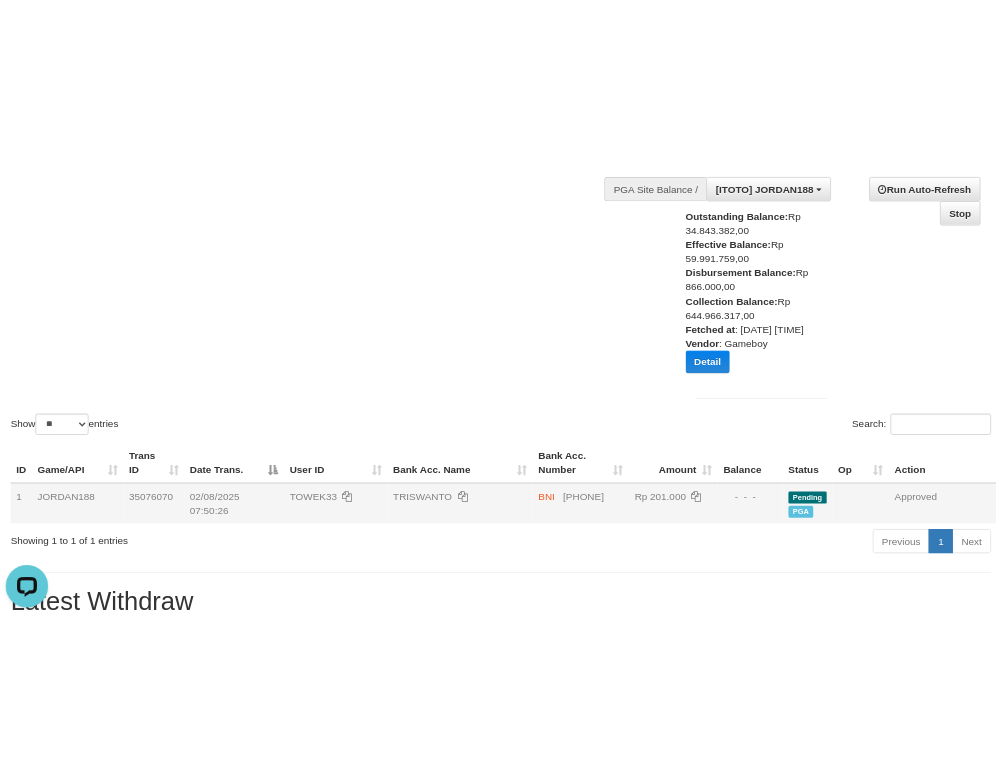 scroll, scrollTop: 201, scrollLeft: 0, axis: vertical 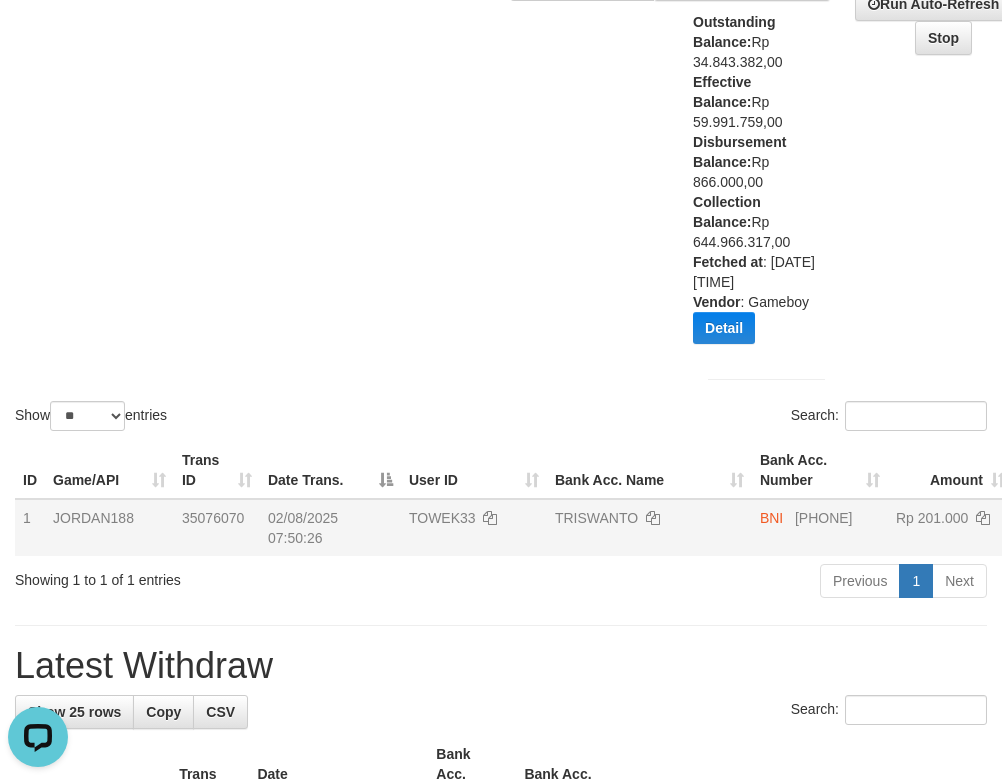 click on "Show  ** ** ** ***  entries Search:" at bounding box center [501, 143] 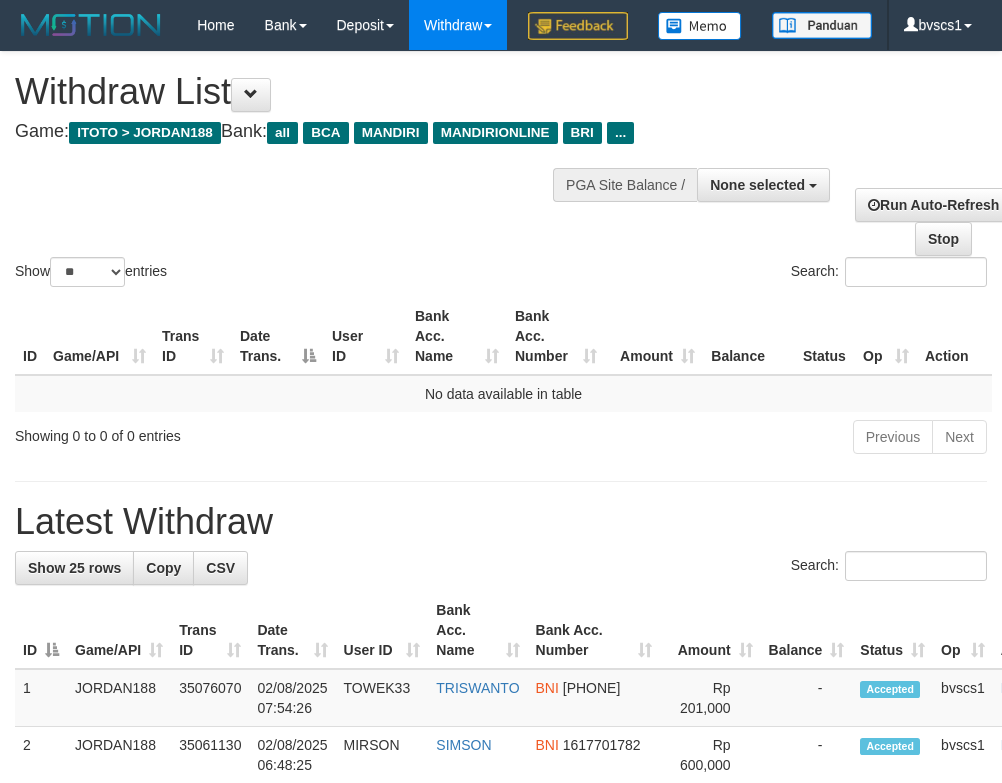 select 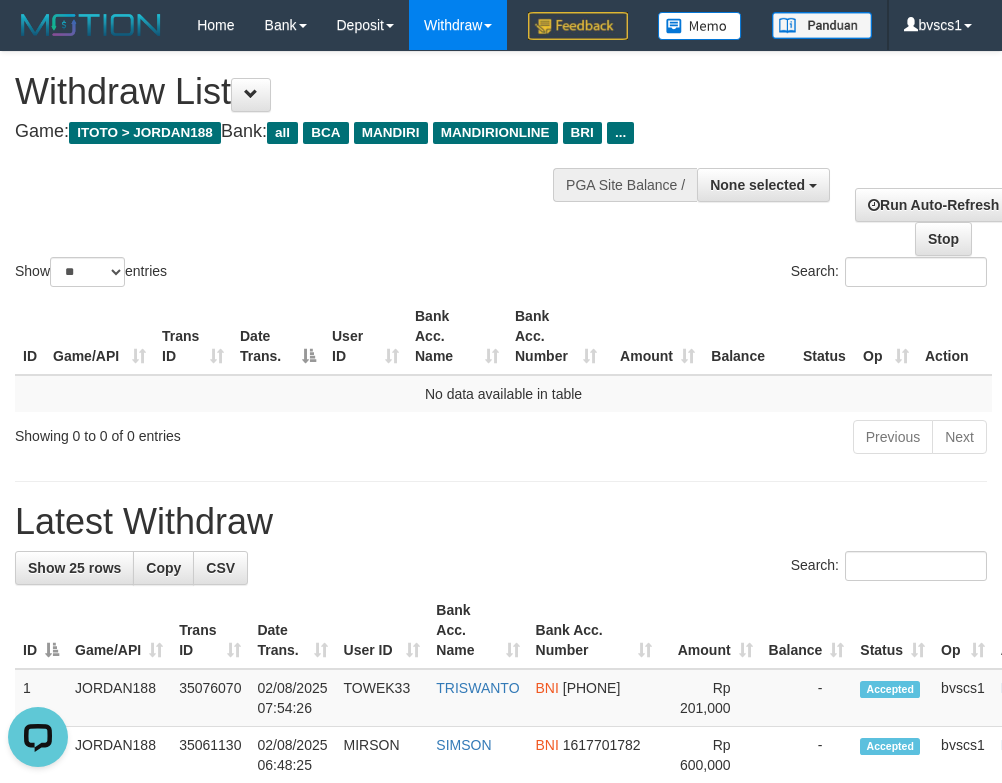 scroll, scrollTop: 0, scrollLeft: 0, axis: both 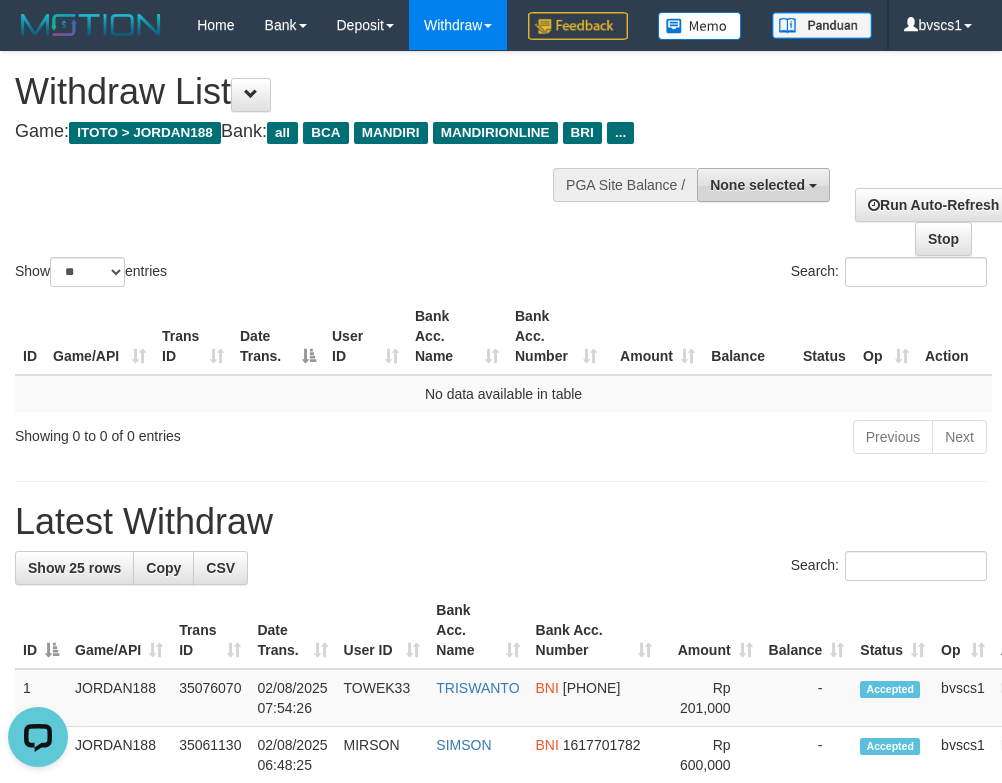 click on "None selected" at bounding box center [757, 185] 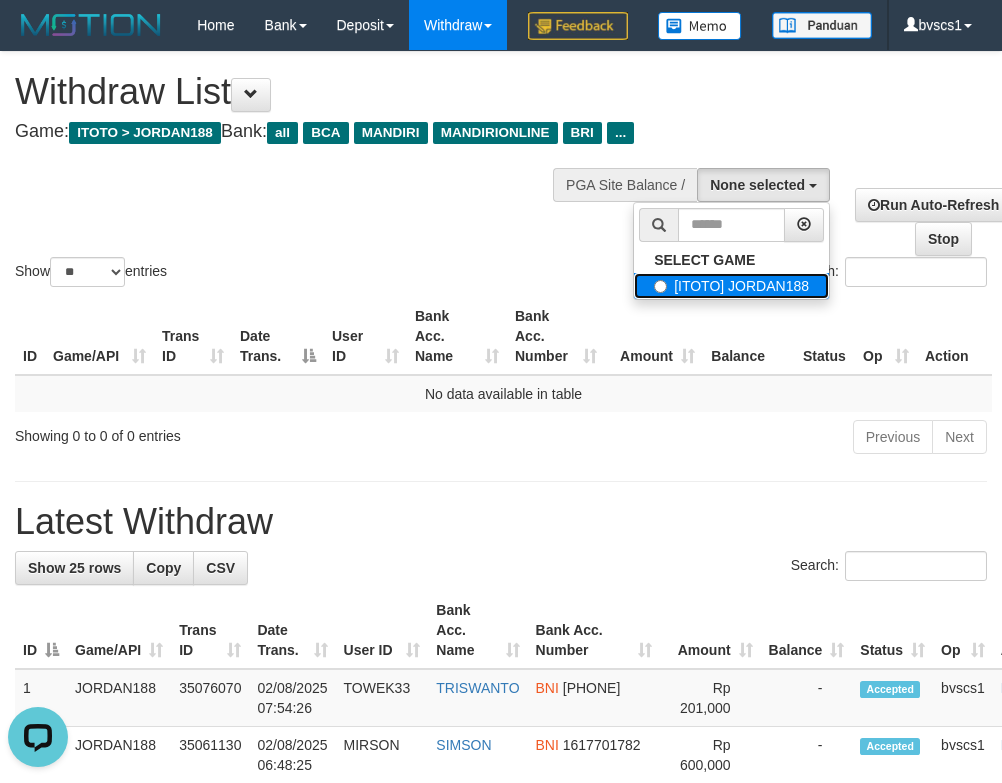 click on "[ITOTO] JORDAN188" at bounding box center (731, 286) 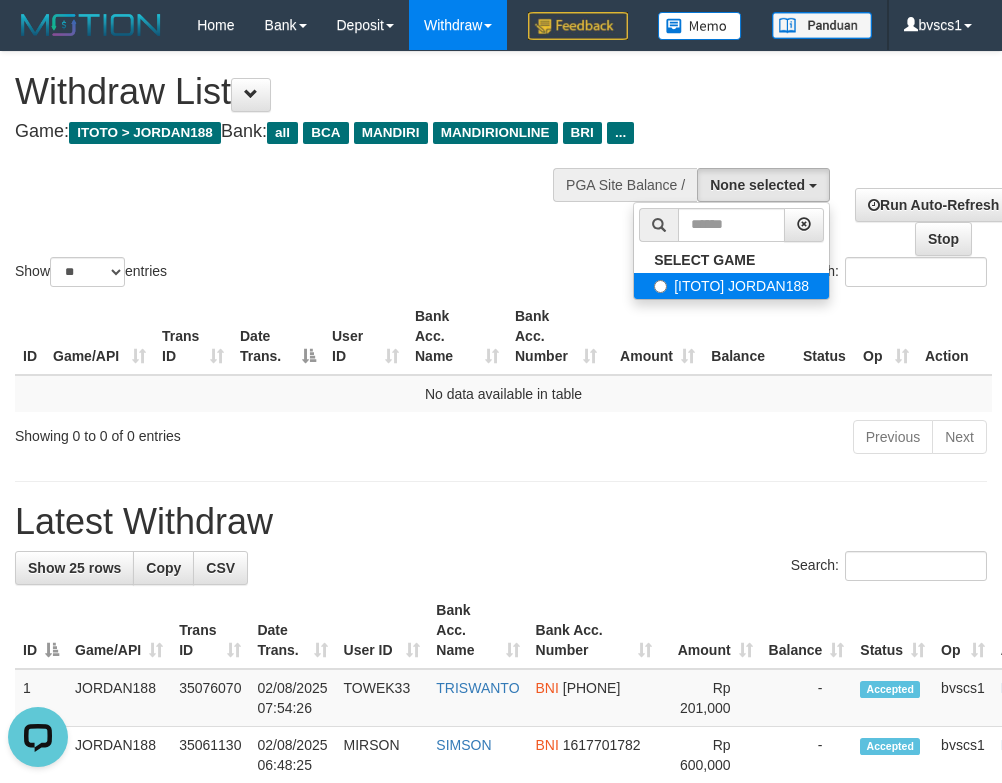 select on "****" 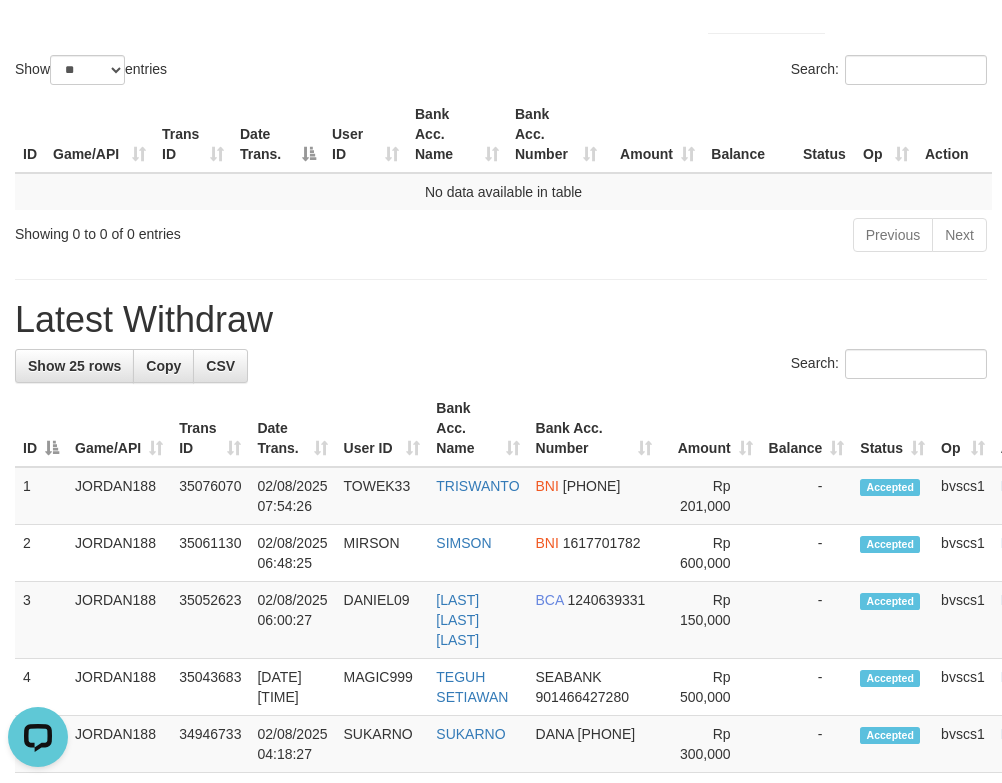 scroll, scrollTop: 600, scrollLeft: 0, axis: vertical 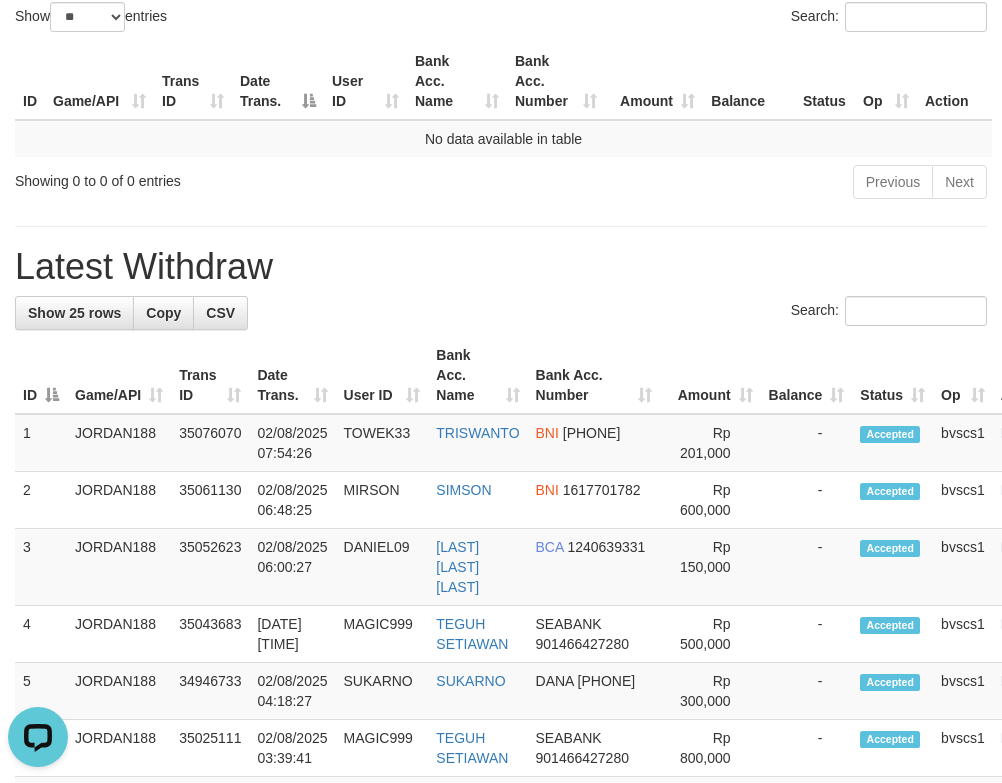 click on "Latest Withdraw" at bounding box center (501, 267) 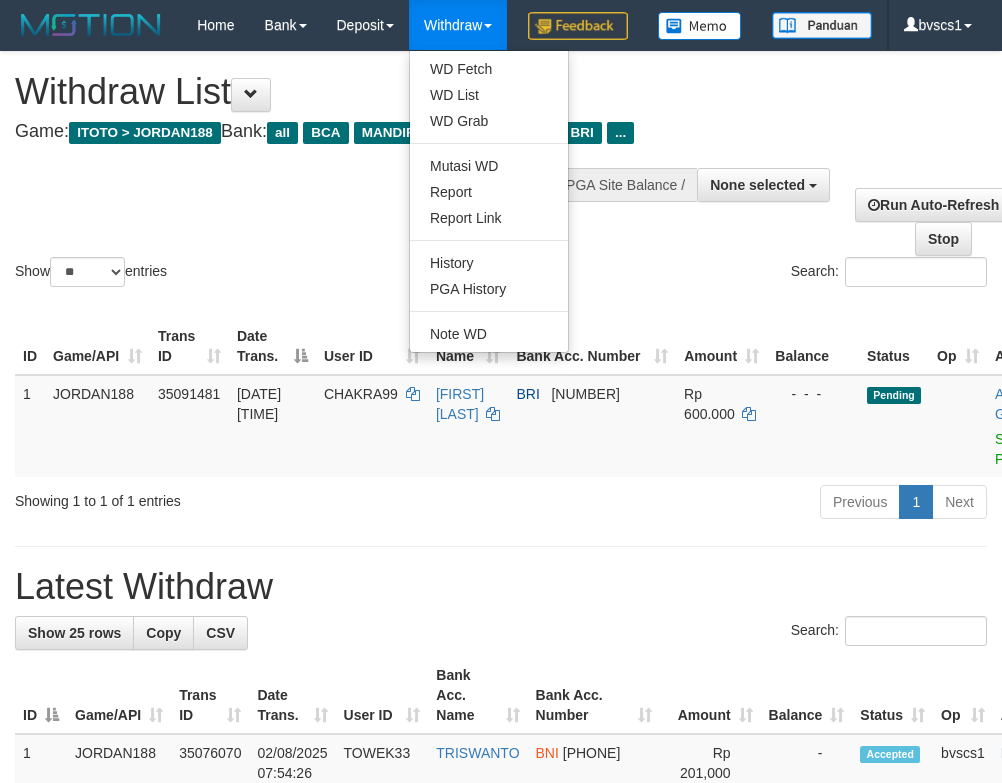 select 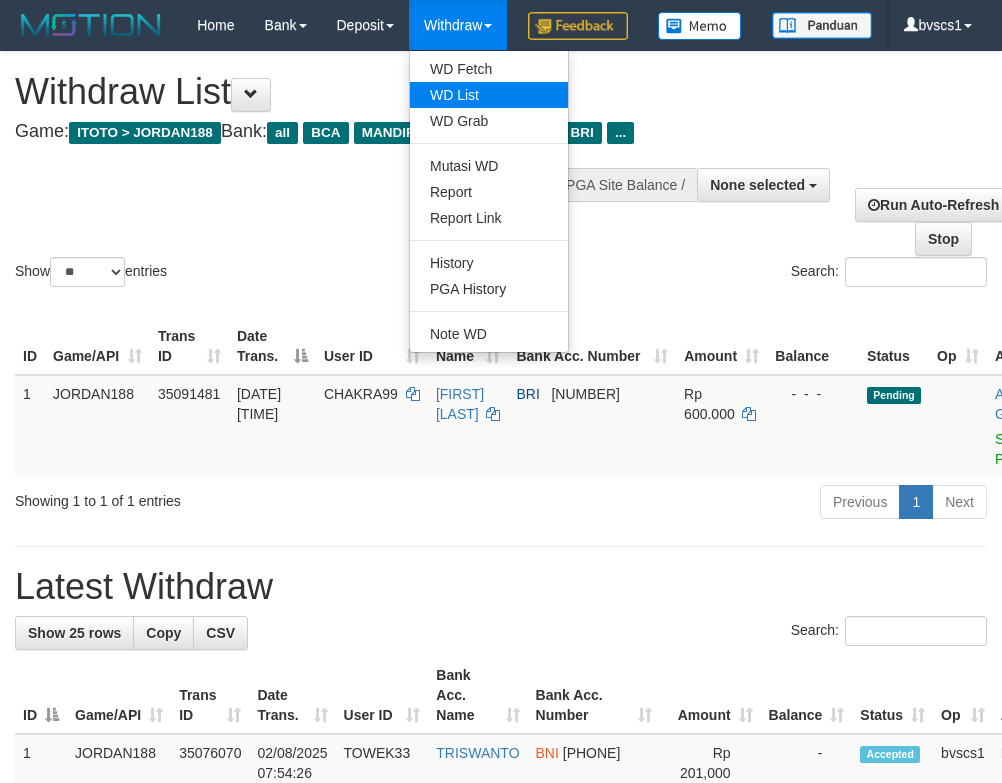 scroll, scrollTop: 0, scrollLeft: 0, axis: both 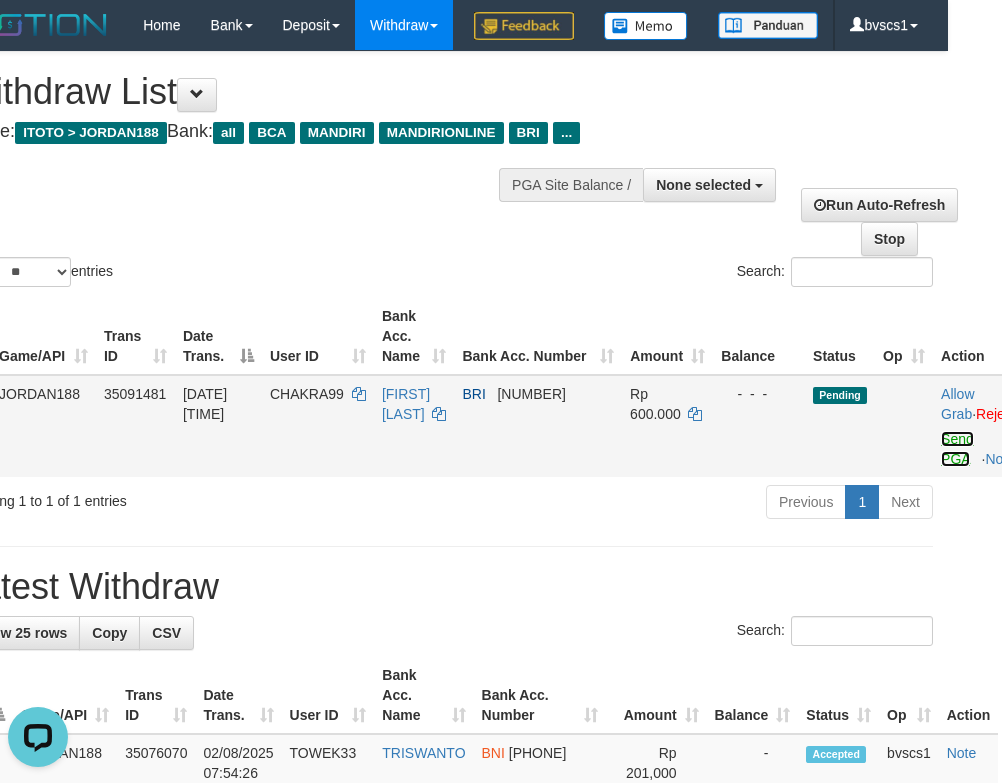 click on "Send PGA" at bounding box center (957, 449) 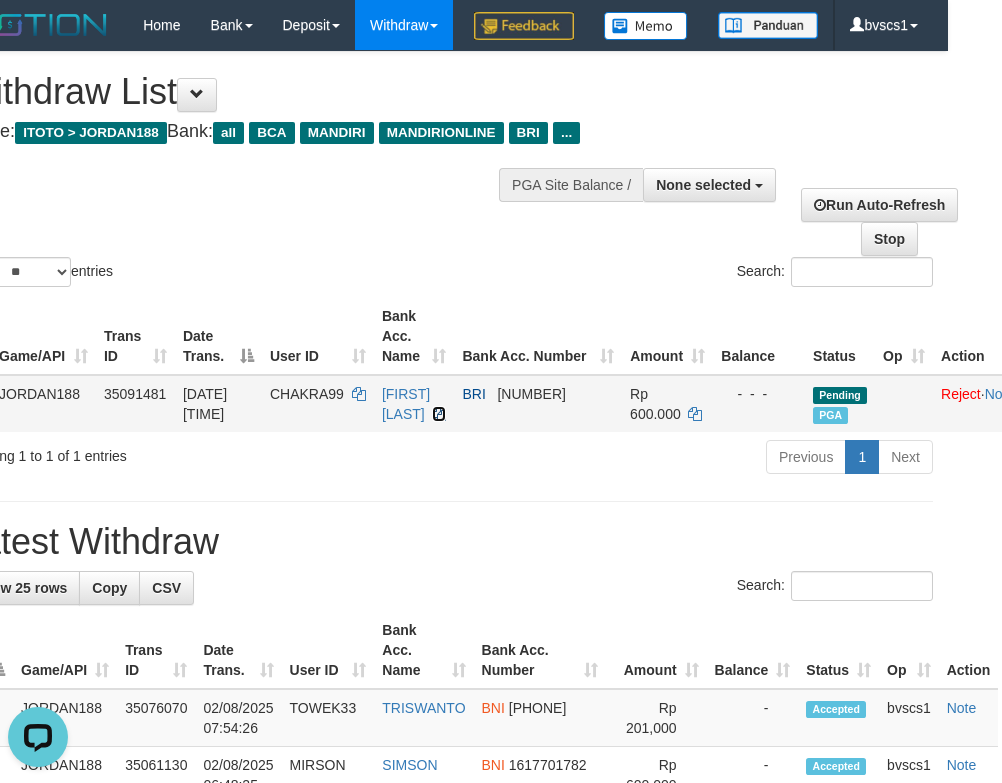 click at bounding box center (439, 414) 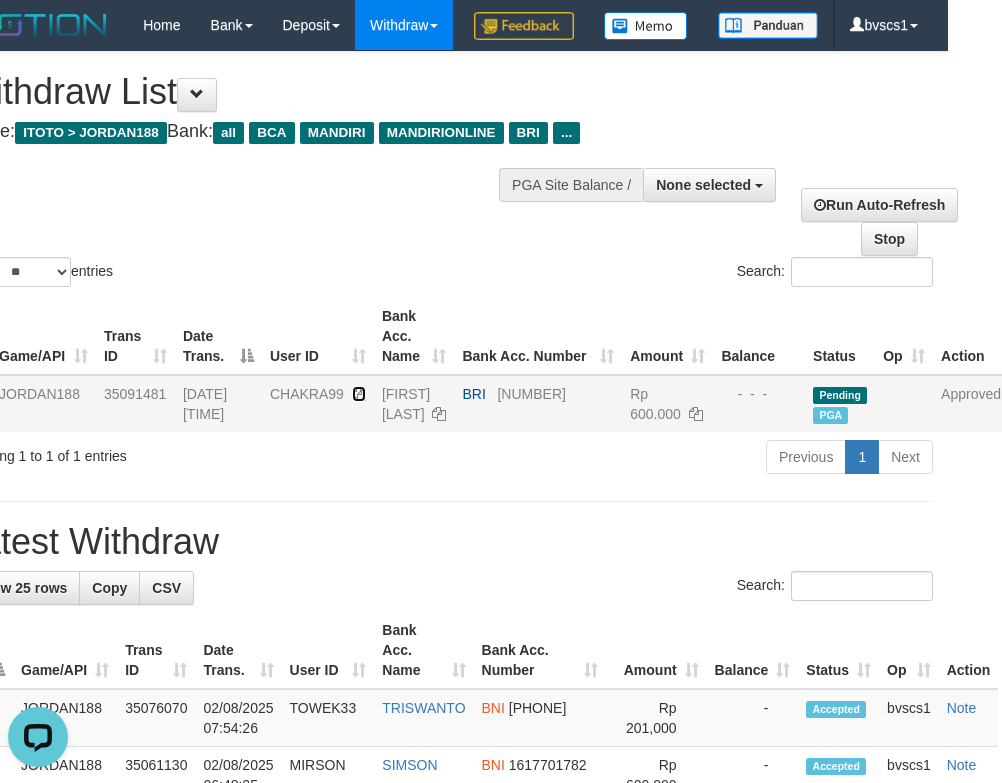 click at bounding box center (359, 394) 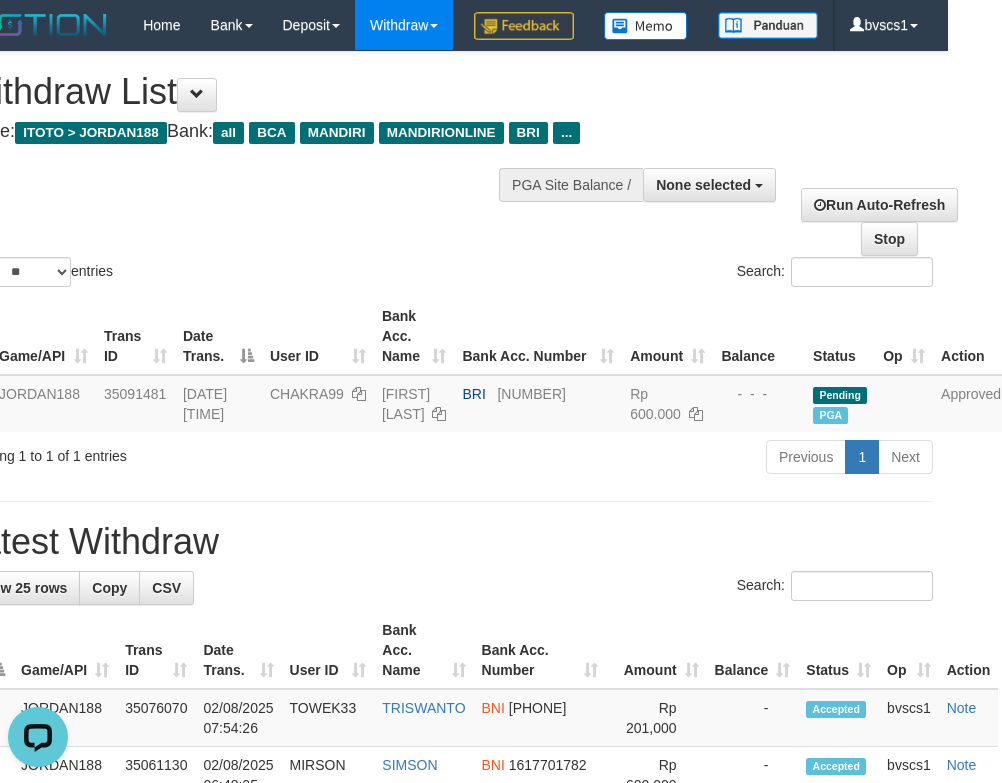 drag, startPoint x: 271, startPoint y: 270, endPoint x: 996, endPoint y: 270, distance: 725 